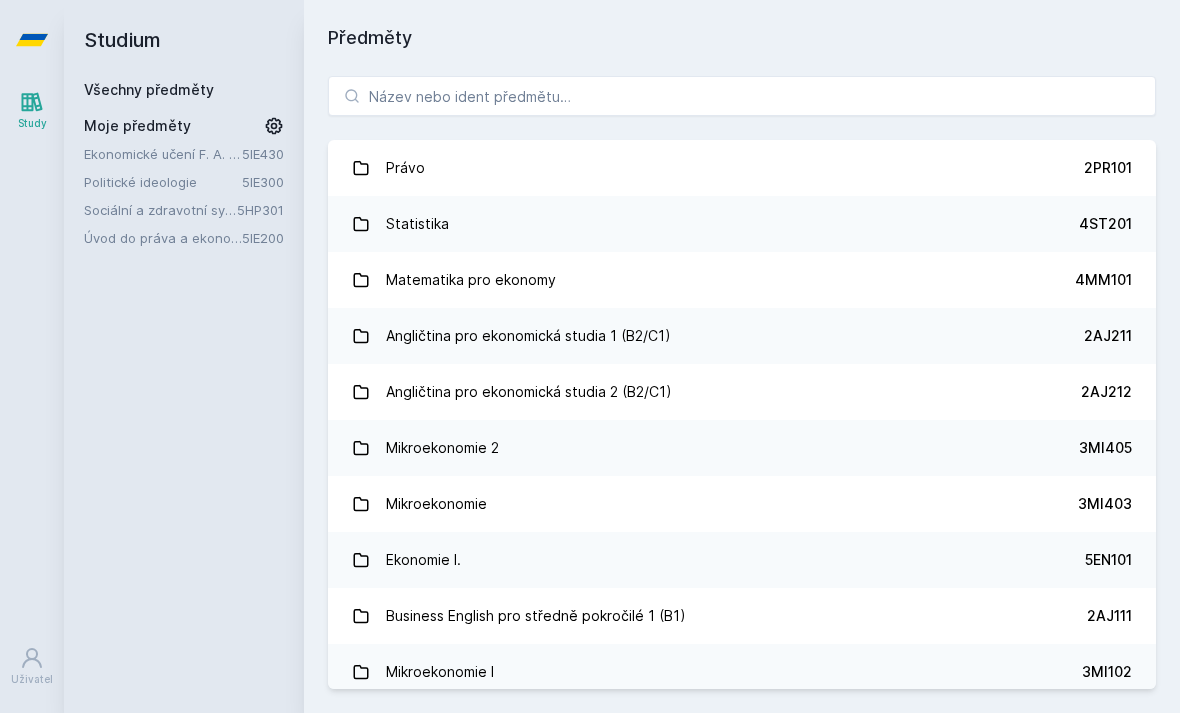 scroll, scrollTop: 0, scrollLeft: 0, axis: both 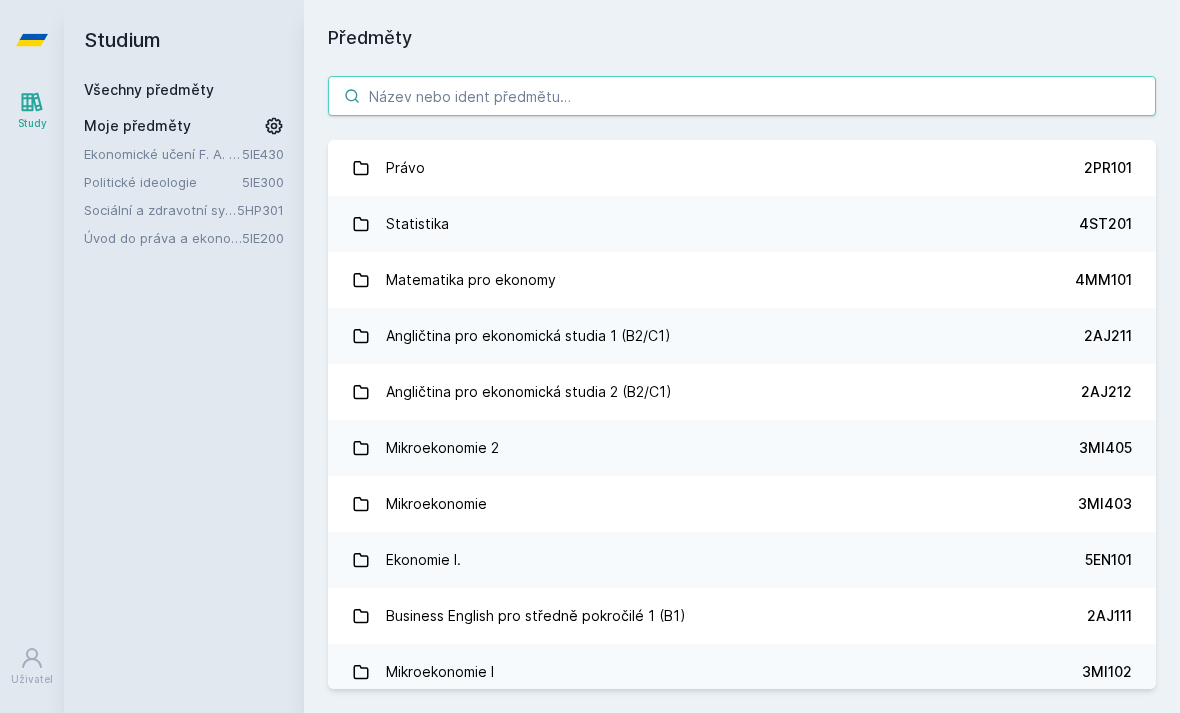 click at bounding box center (742, 96) 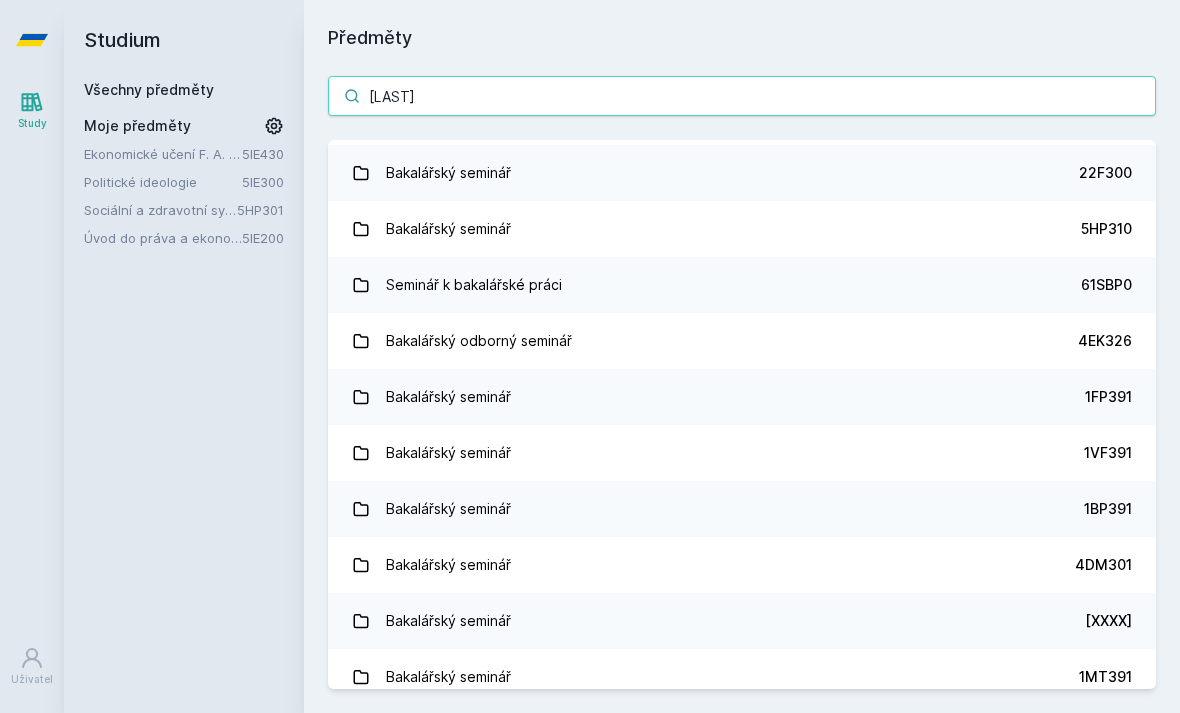 scroll, scrollTop: 73, scrollLeft: 0, axis: vertical 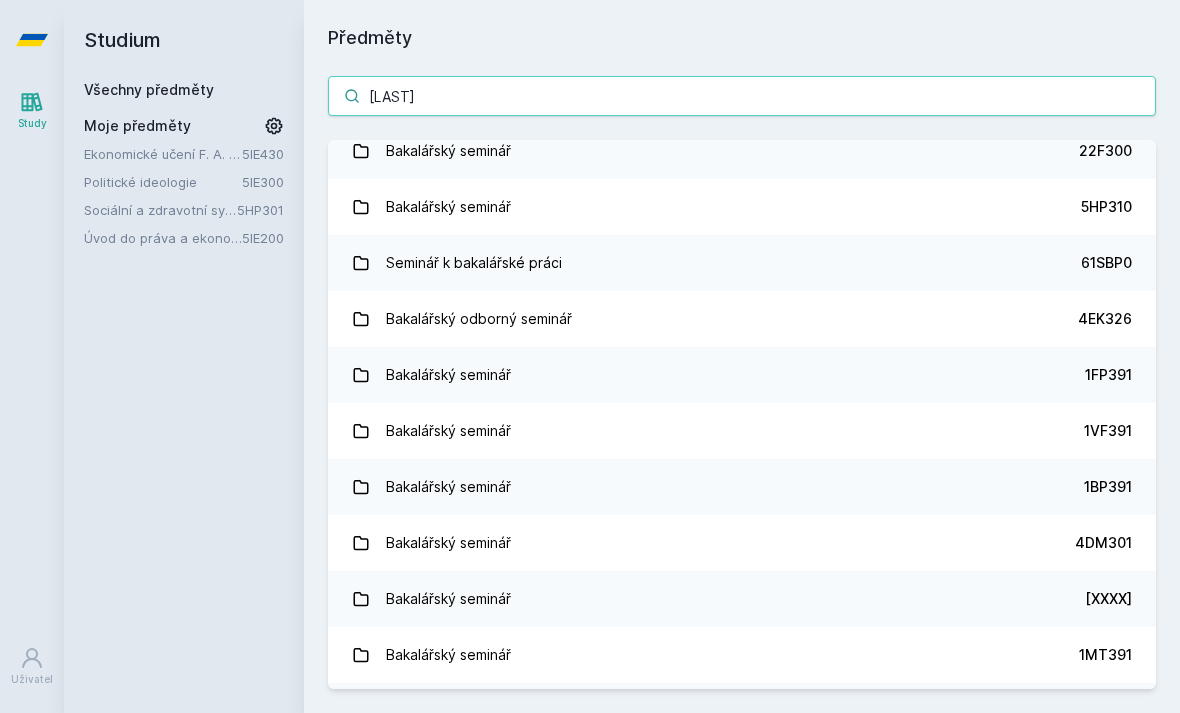 type on "[LAST]" 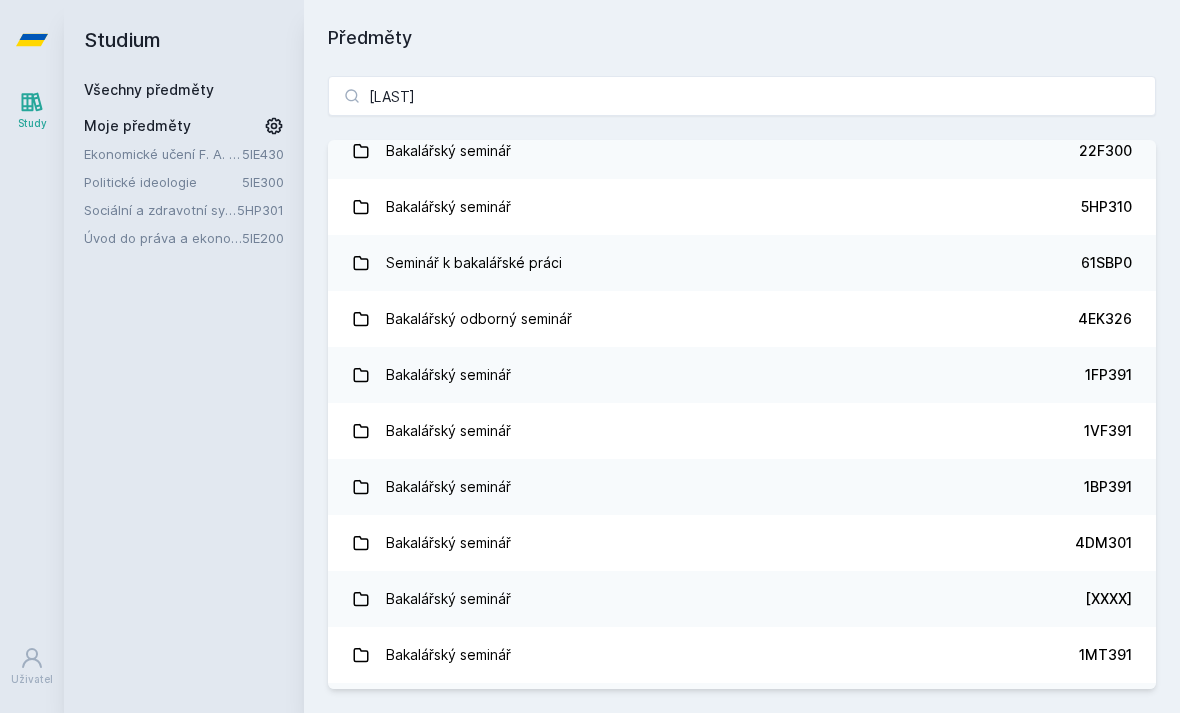 click on "5HP310" at bounding box center [1106, 207] 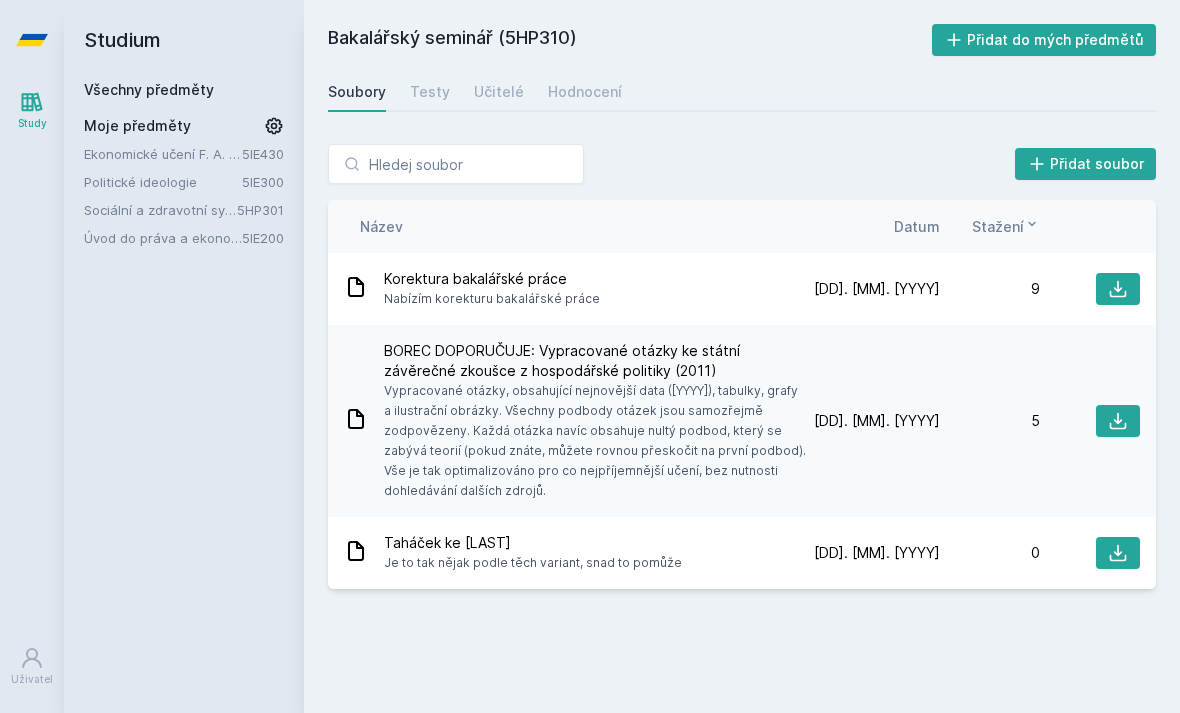 click on "Hodnocení" at bounding box center (585, 92) 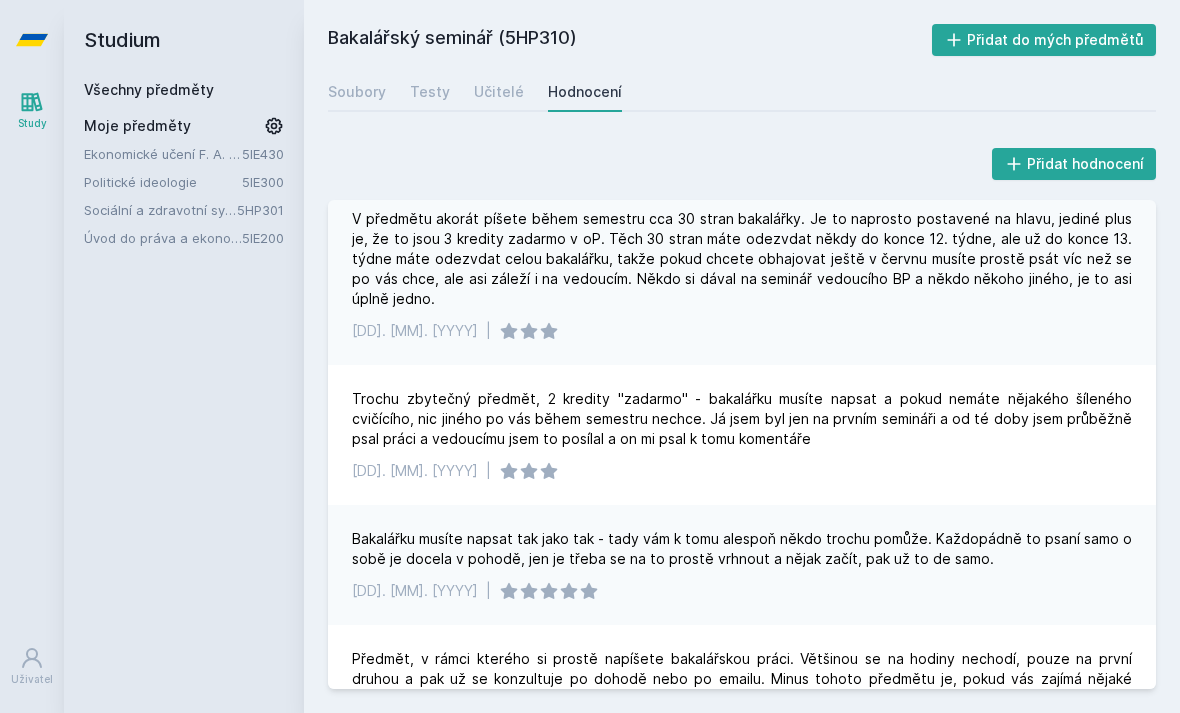 scroll, scrollTop: 432, scrollLeft: 0, axis: vertical 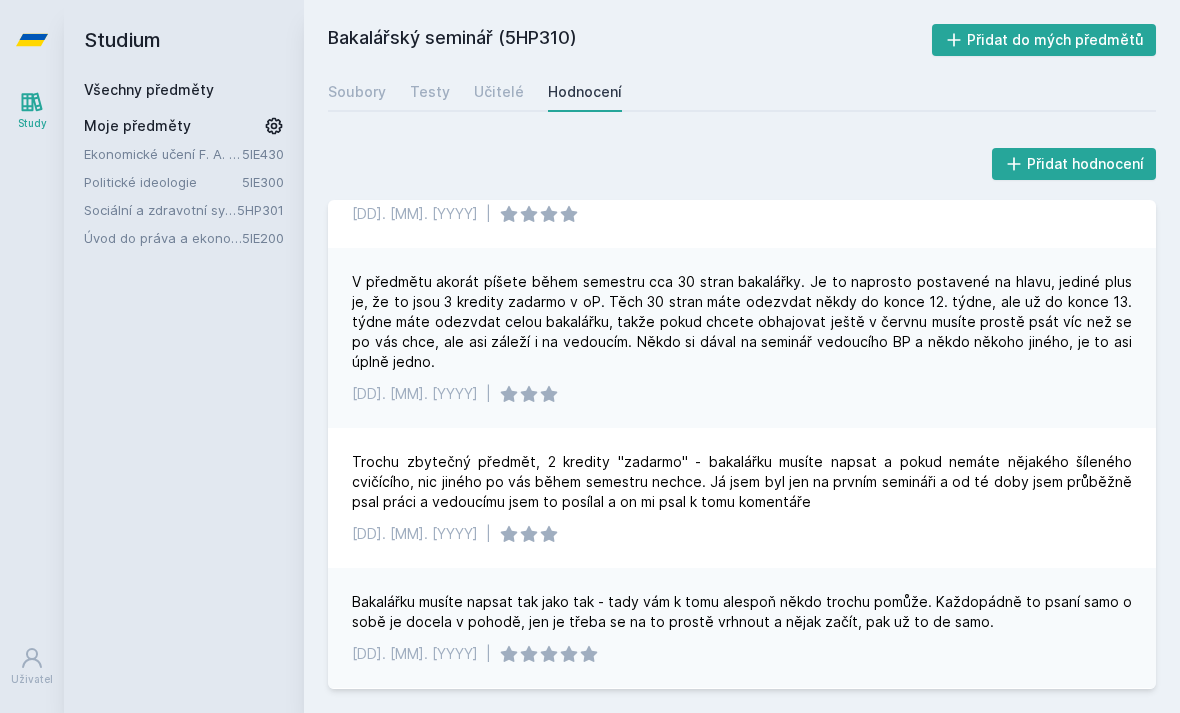 click on "Učitelé" at bounding box center (499, 92) 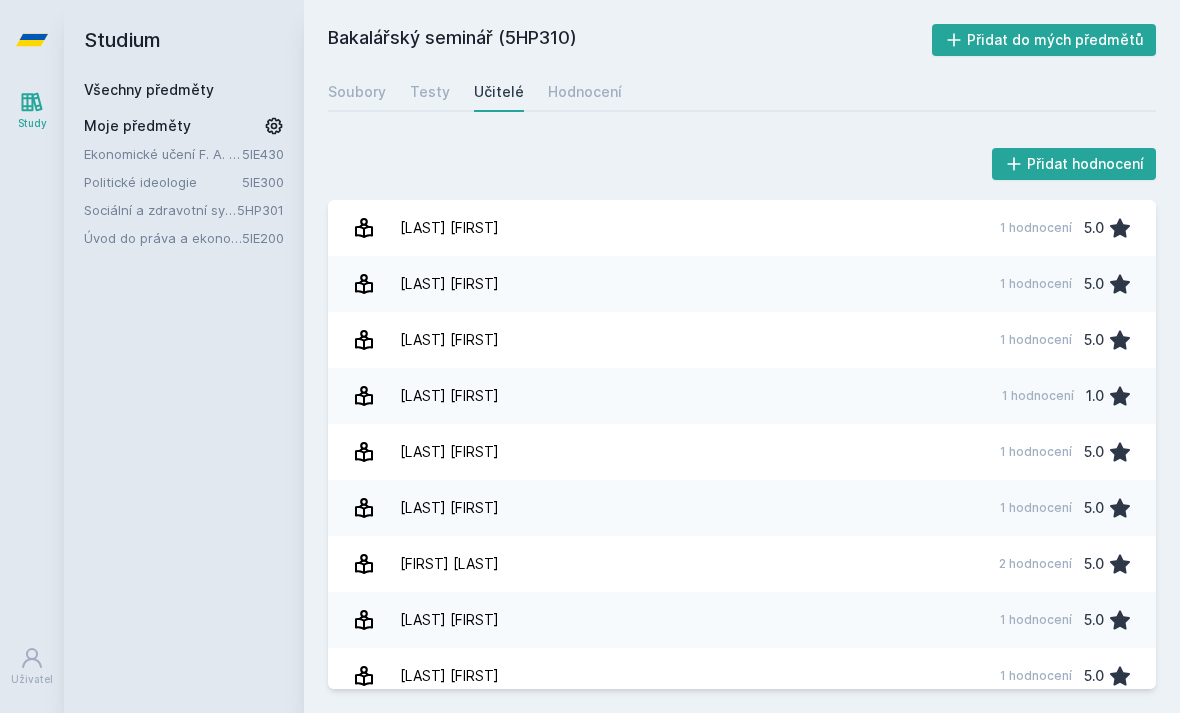 click on "Učitelé" at bounding box center [499, 92] 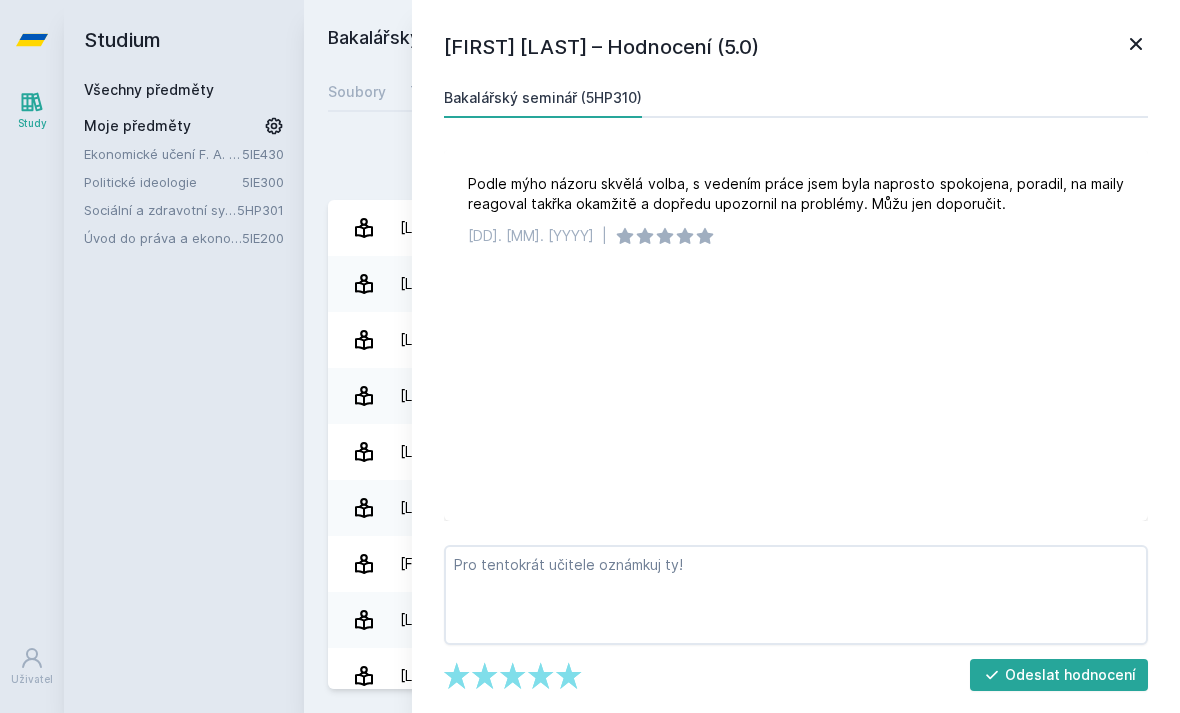 click 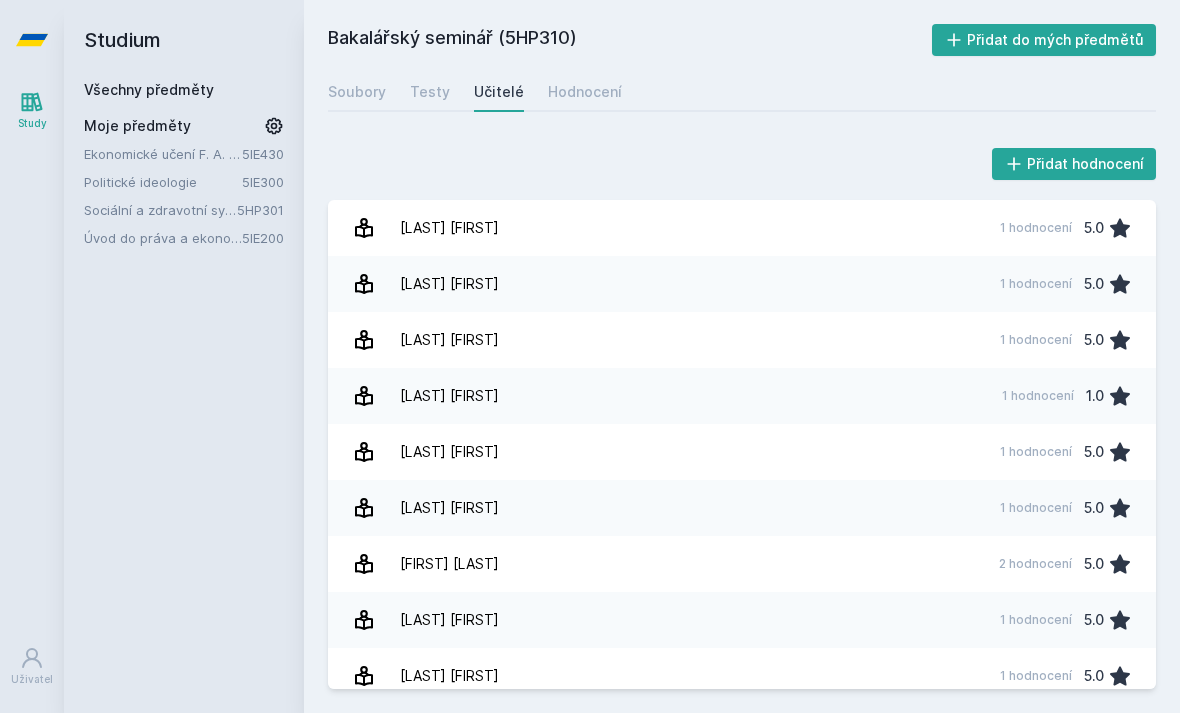 click on "[LAST] [FIRST]" at bounding box center [449, 284] 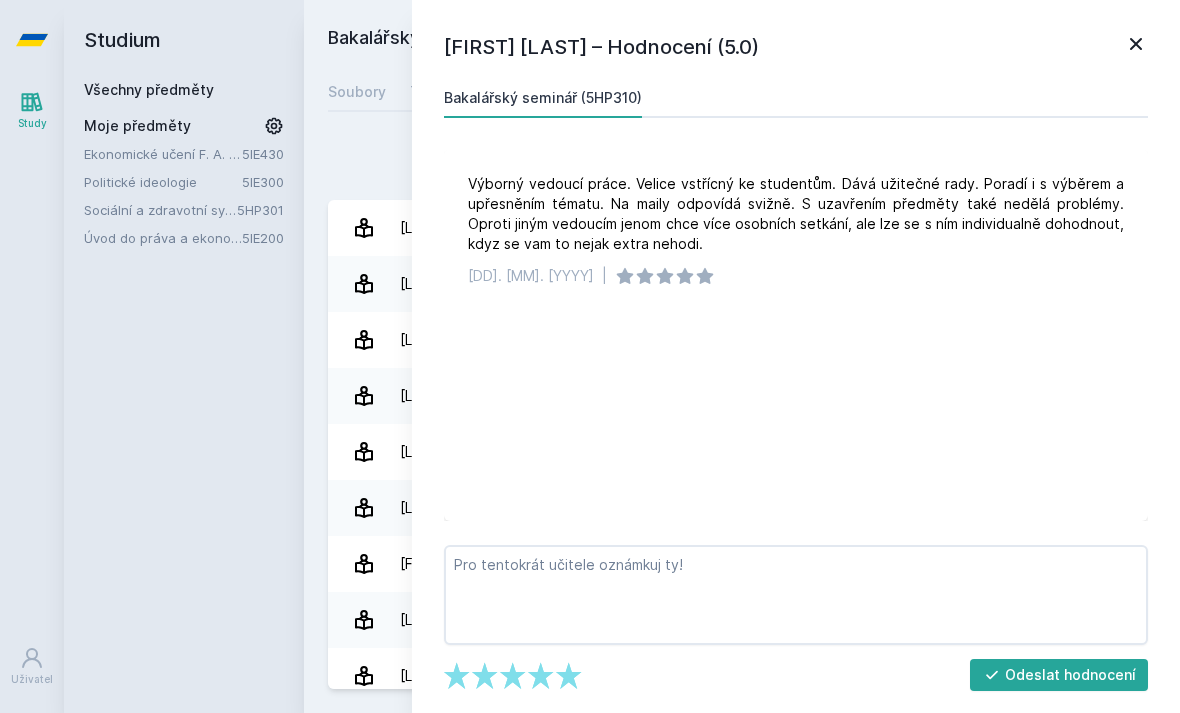 click 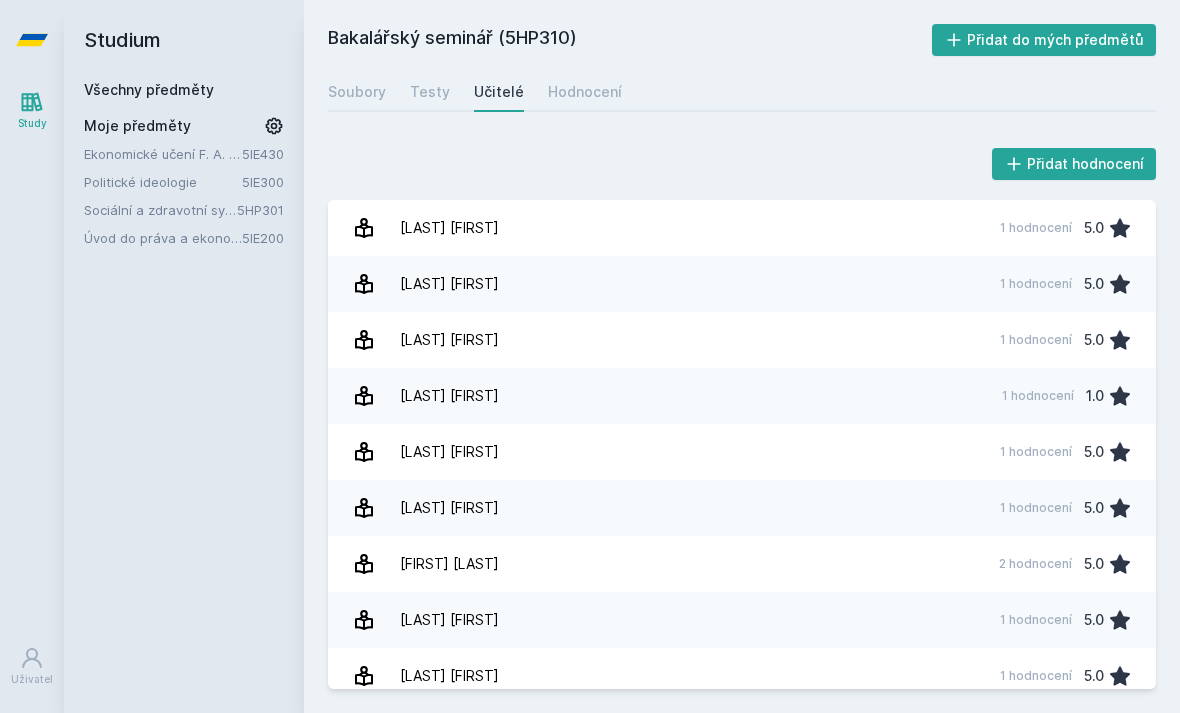 click on "[LAST] [FIRST]" at bounding box center [449, 340] 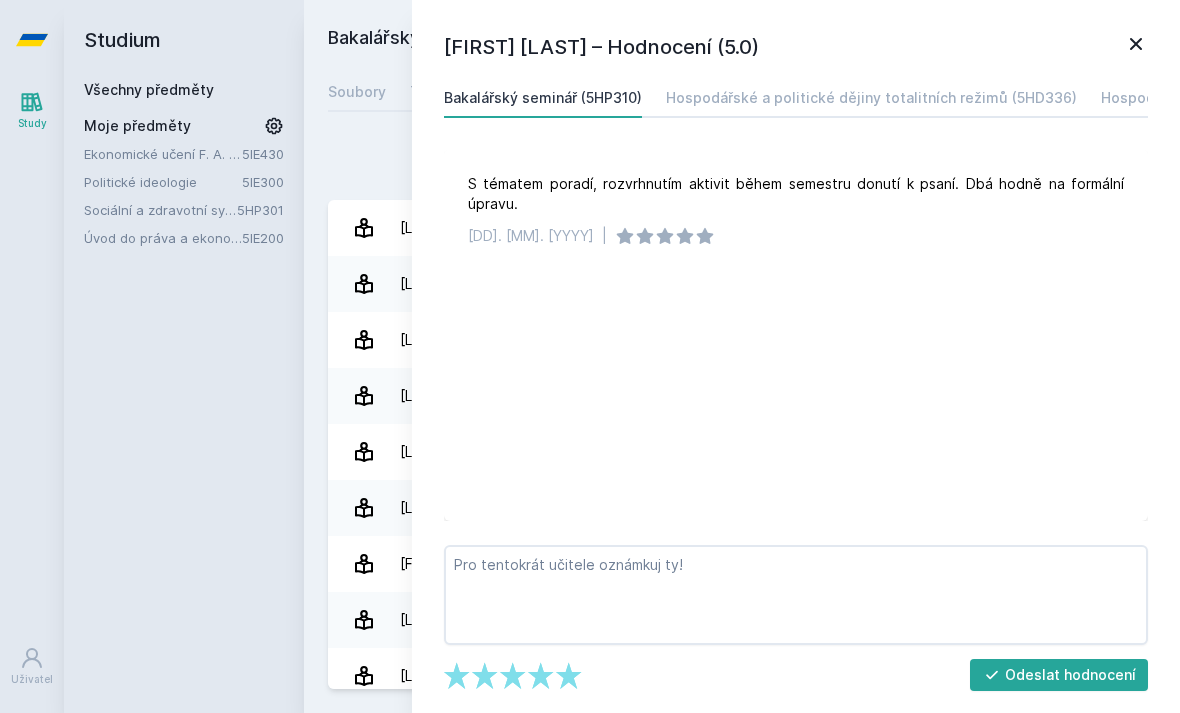 click 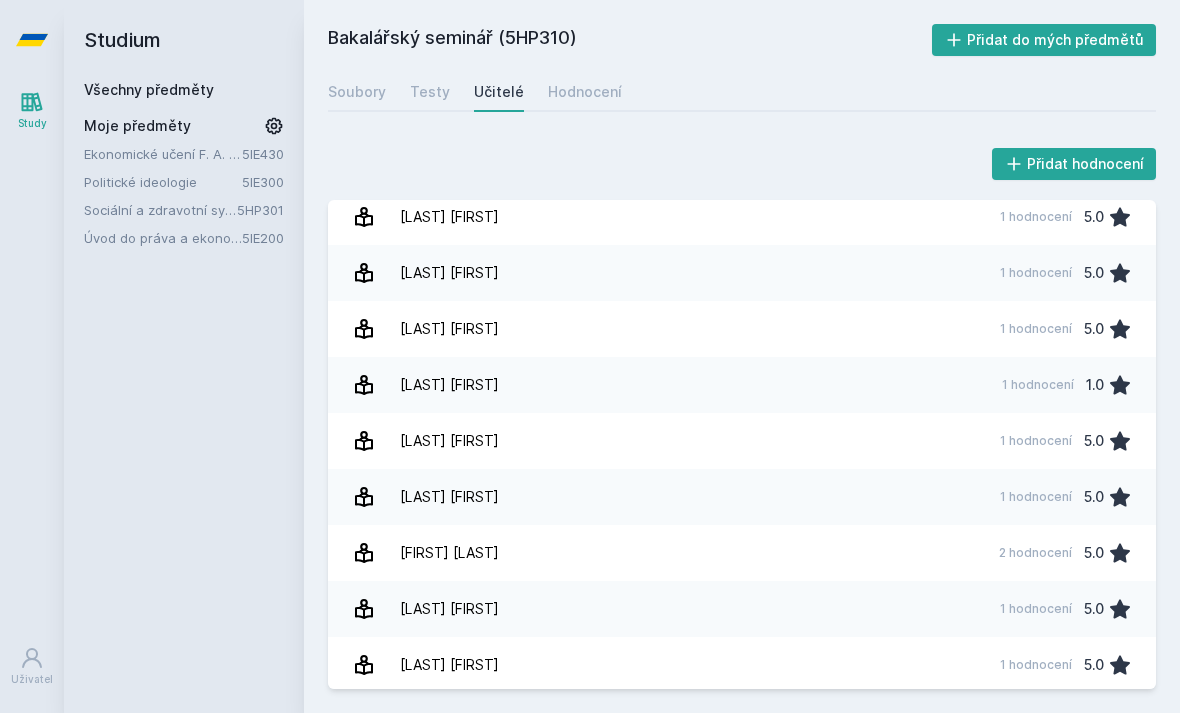 scroll, scrollTop: 8, scrollLeft: 0, axis: vertical 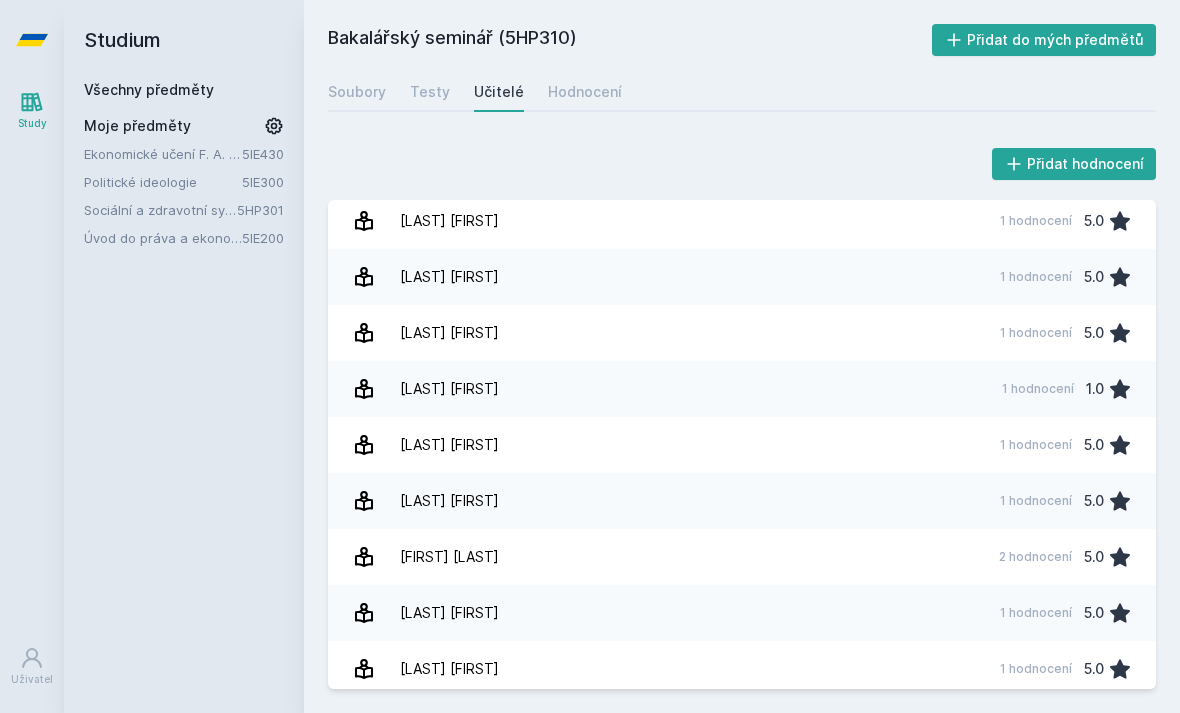 click on "[LAST] [FIRST]
1 hodnocení
1.0" at bounding box center (742, 389) 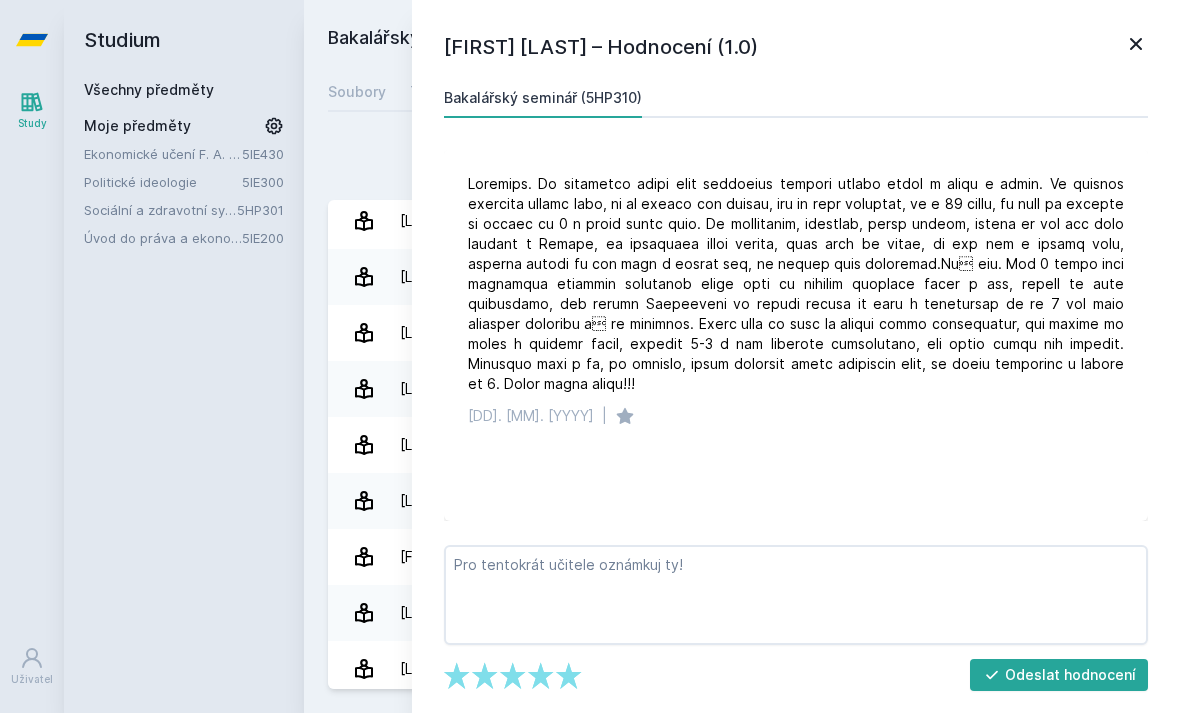 click 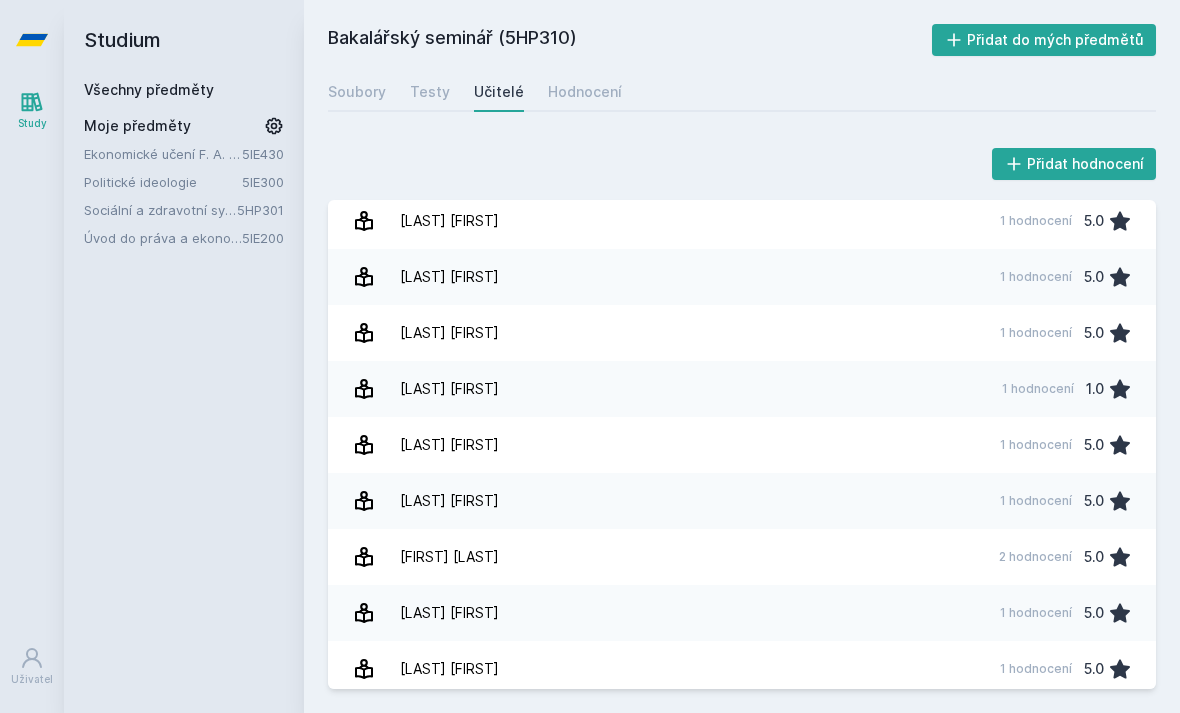 click on "[LAST] [FIRST]" at bounding box center [449, 725] 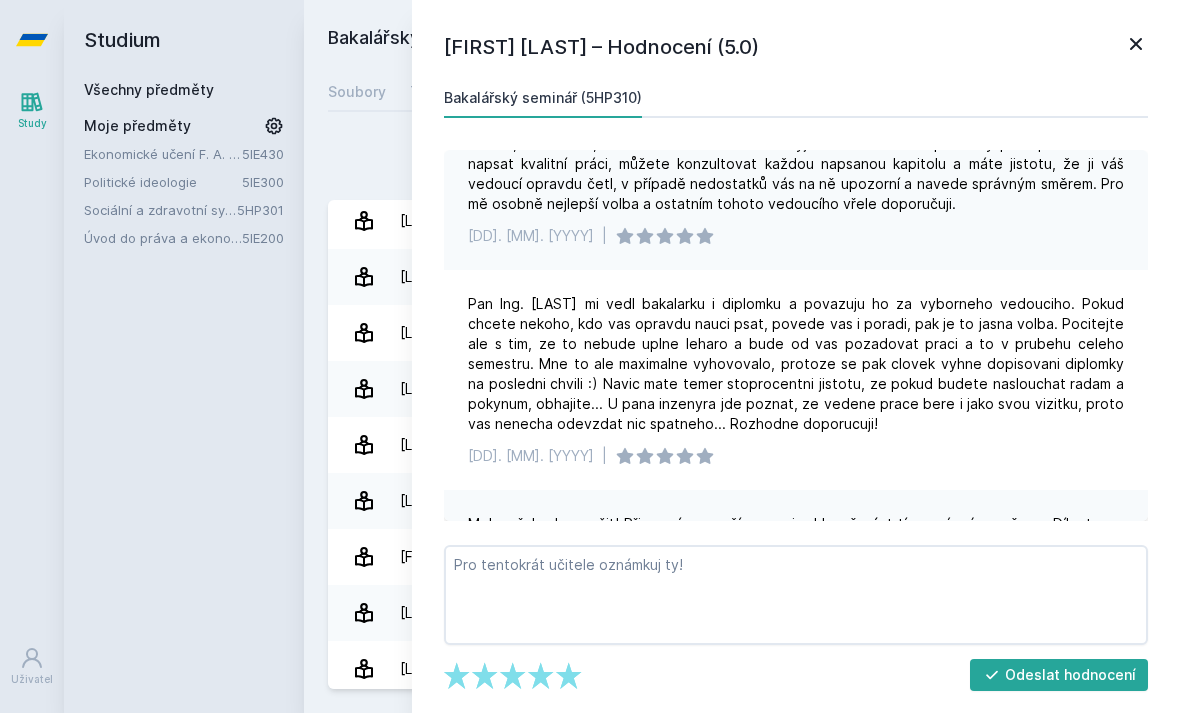 scroll, scrollTop: 261, scrollLeft: 0, axis: vertical 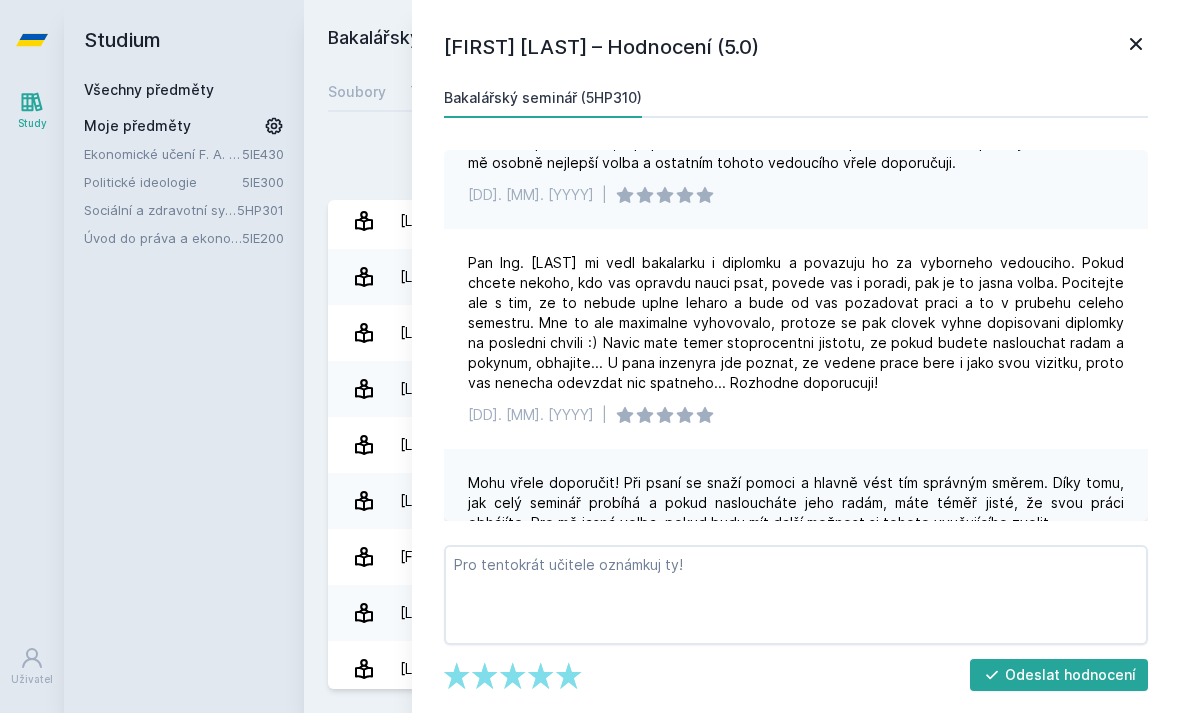 click on "[FIRST] [LAST] – Hodnocení (5.0)
Bakalářský seminář (5HP310)
Můžu jenom doporučit. Jako vedoucí je uplně perfektní. Konzultuje po mailu, osobně nebo po telefonu a vždycky si najde čas na to dát vám zpětnou vazbu. Navíc skvěle připraví na obhajobu (dá tipy, apod.). Nejde pod ním snad napsat špatnou práci.   [DD]. [MM]. [YYYY]   |   Pan Ing. [LAST] mi vedl bakalářku a po této výborné zkušenosti byl pro mě jasnou volbou i na diplomku. Jako vedoucí práce je velice ochotný, konzultovat lze v podstatě kdykoliv osobně, mailem, telefonem, určitě se vám bude snažit vyjít vstříc. Jeho zodpovědný přístup vás donutí napsat kvalitní práci, můžete konzultovat každou napsanou kapitolu a máte jistotu, že ji váš vedoucí opravdu četl, v případě nedostatků vás na ně upozorní a navede správným směrem. Pro mě osobně nejlepší volba a ostatním tohoto vedoucího vřele doporučuji.   [DD]. [MM]. [YYYY]   |     [DD]. [MM]. [YYYY]   |     [DD]. [MM]. [YYYY]   |" at bounding box center [796, 356] 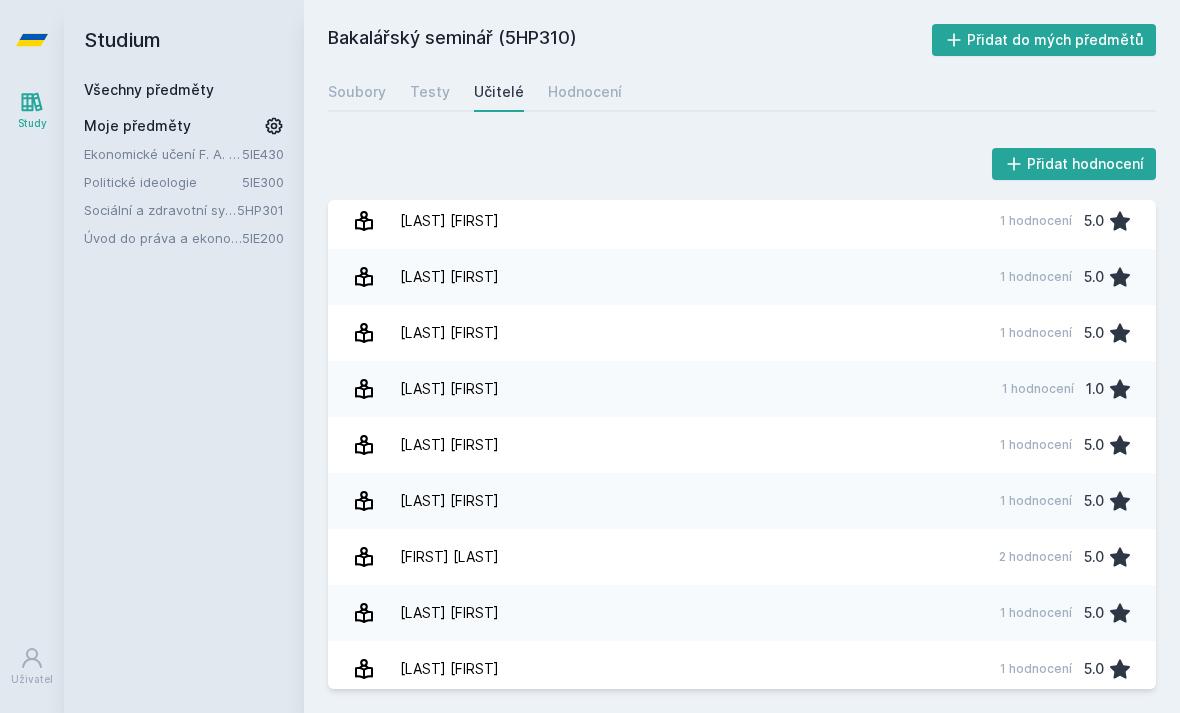 click on "[FIRST] [LAST]
1 hodnocení
5.0" at bounding box center [742, 669] 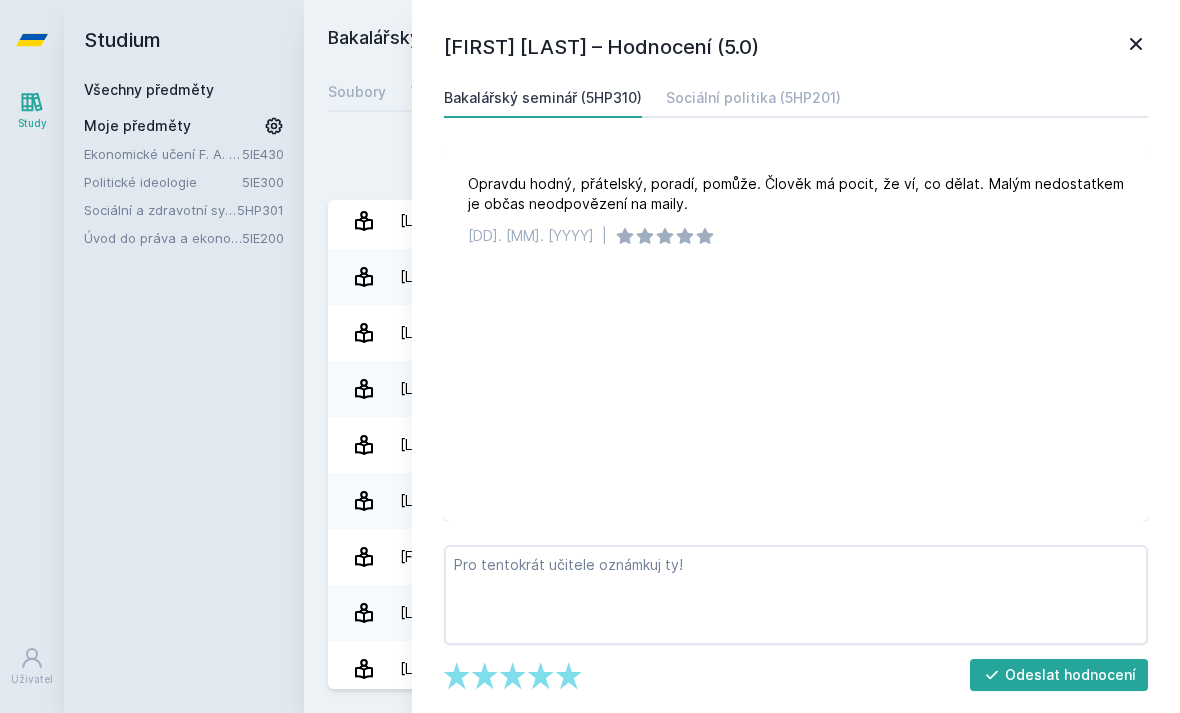 click 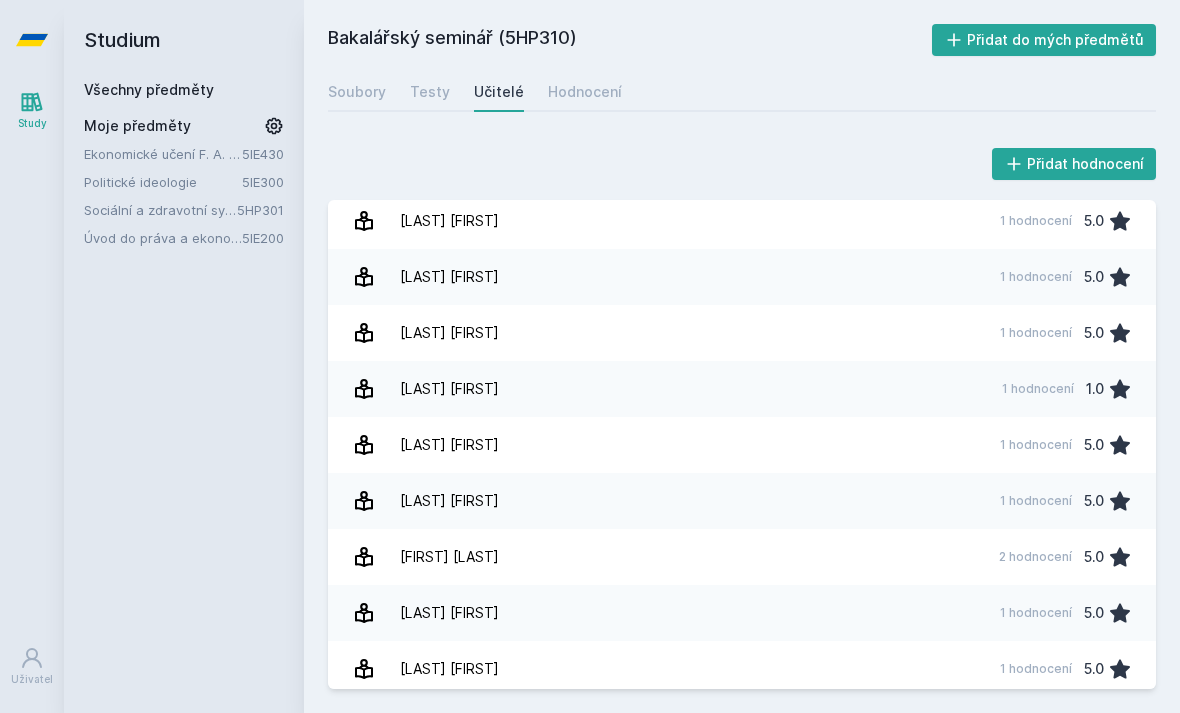 click on "[FIRST] [LAST]
1 hodnocení
5.0" at bounding box center [742, 613] 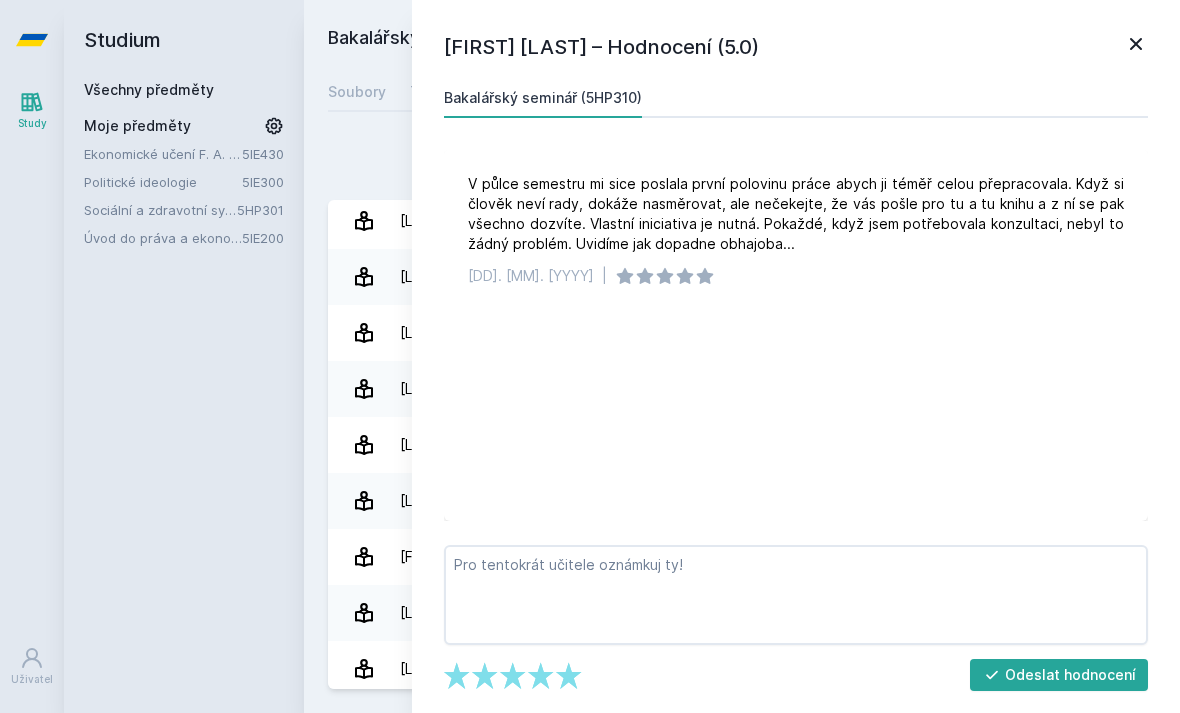 click on "[FIRST] [LAST] – Hodnocení (5.0)
Bakalářský seminář (5HP310)
V půlce semestru mi sice poslala první polovinu práce abych ji téměř celou přepracovala. Když si člověk neví rady, dokáže nasměrovat, ale nečekejte, že vás pošle pro tu a tu knihu a z ní se pak všechno dozvíte. Vlastní iniciativa je nutná. Pokaždé, když jsem potřebovala konzultaci, nebyl to žádný problém. Uvidíme jak dopadne obhajoba...   [DD]. [MM]. [YYYY]   |           Jejda, něco se pokazilo.
Odeslat hodnocení" at bounding box center [796, 356] 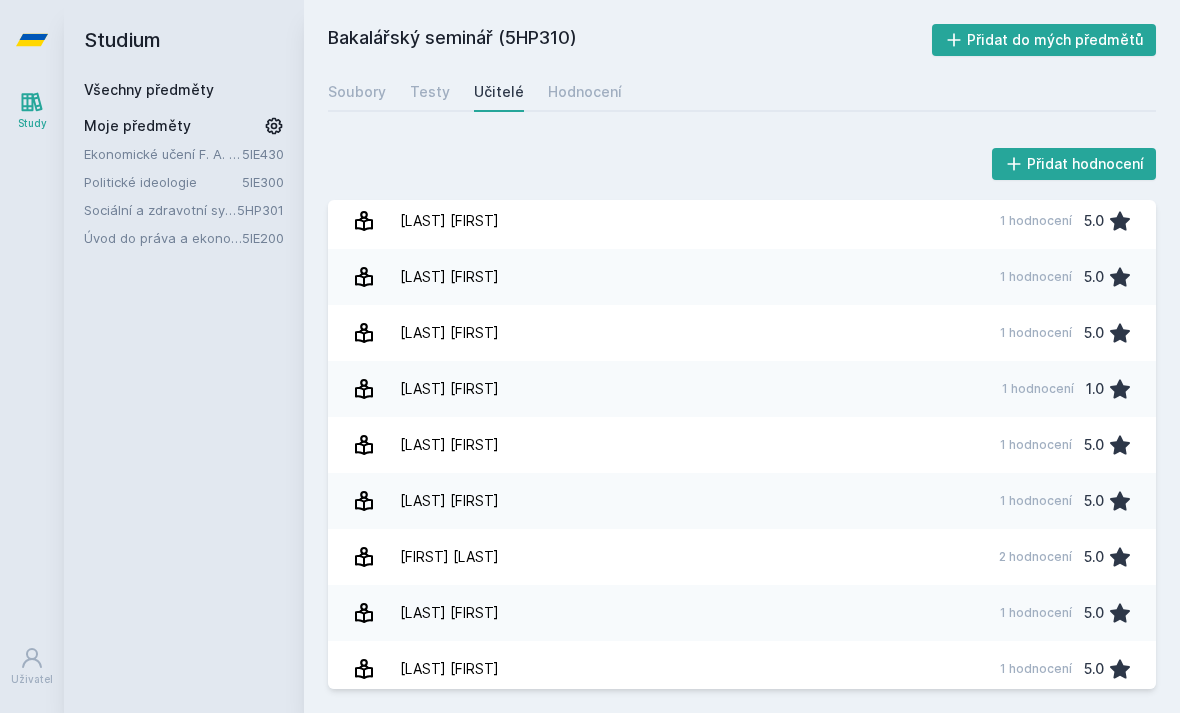 click on "Soubory
Testy
Učitelé
Hodnocení" at bounding box center [742, 92] 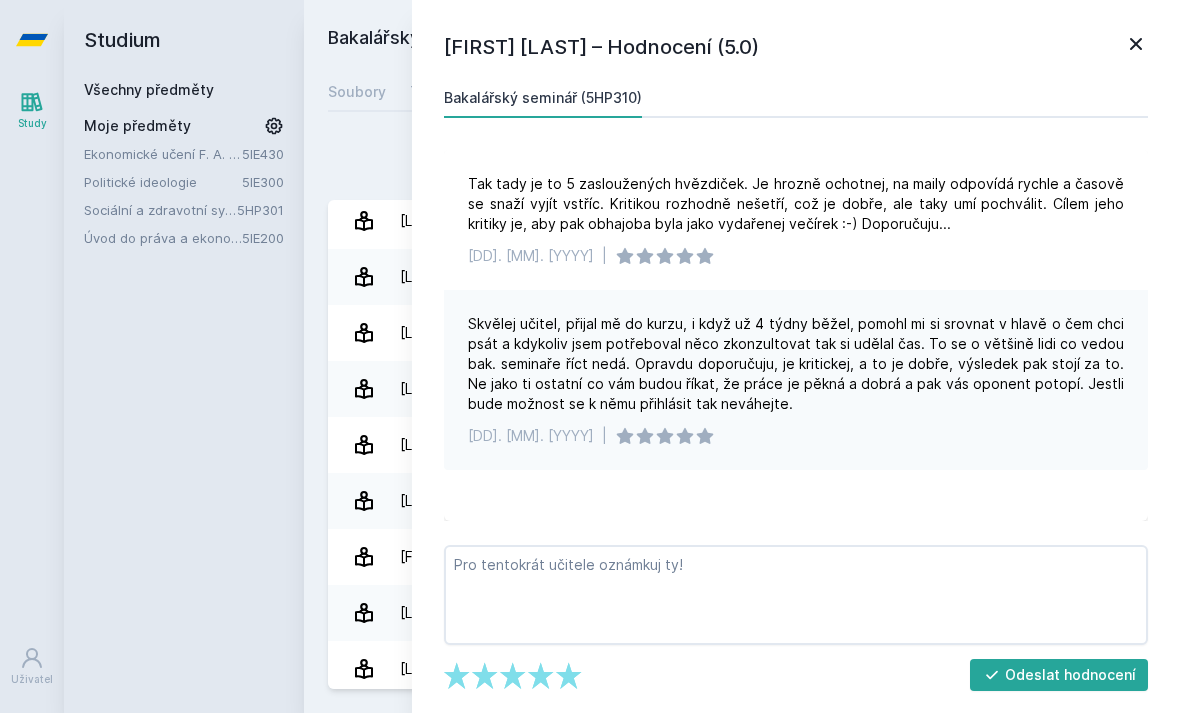 click 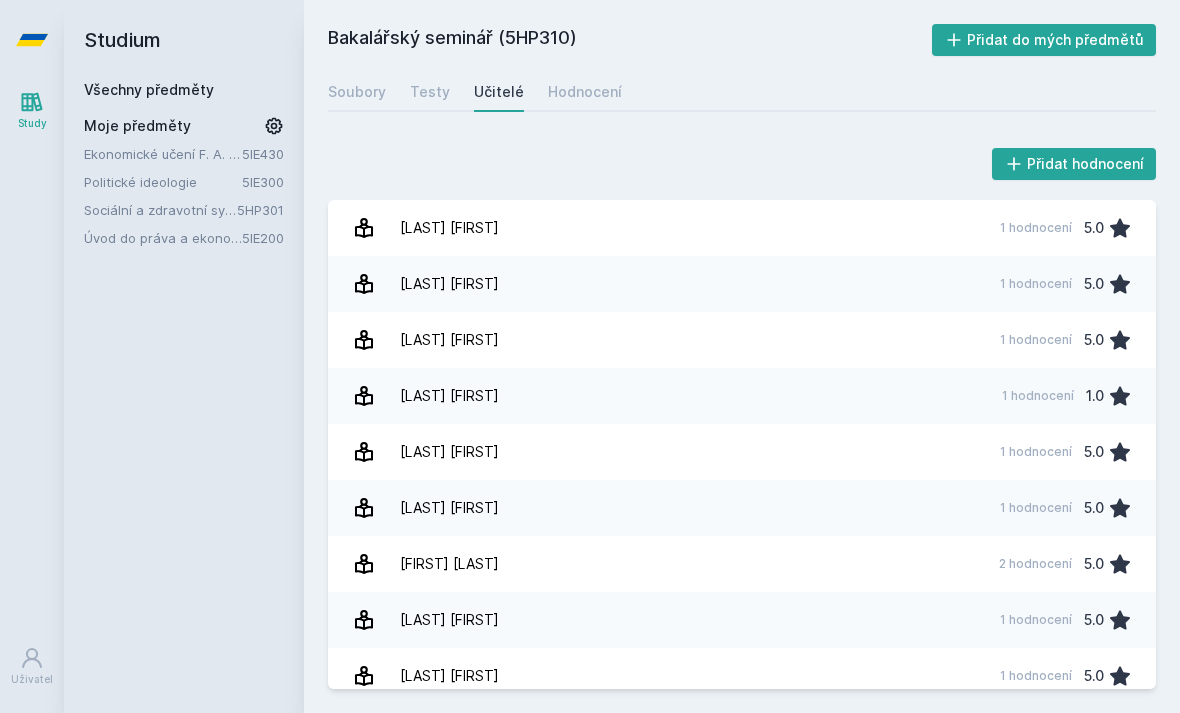 scroll, scrollTop: 0, scrollLeft: 0, axis: both 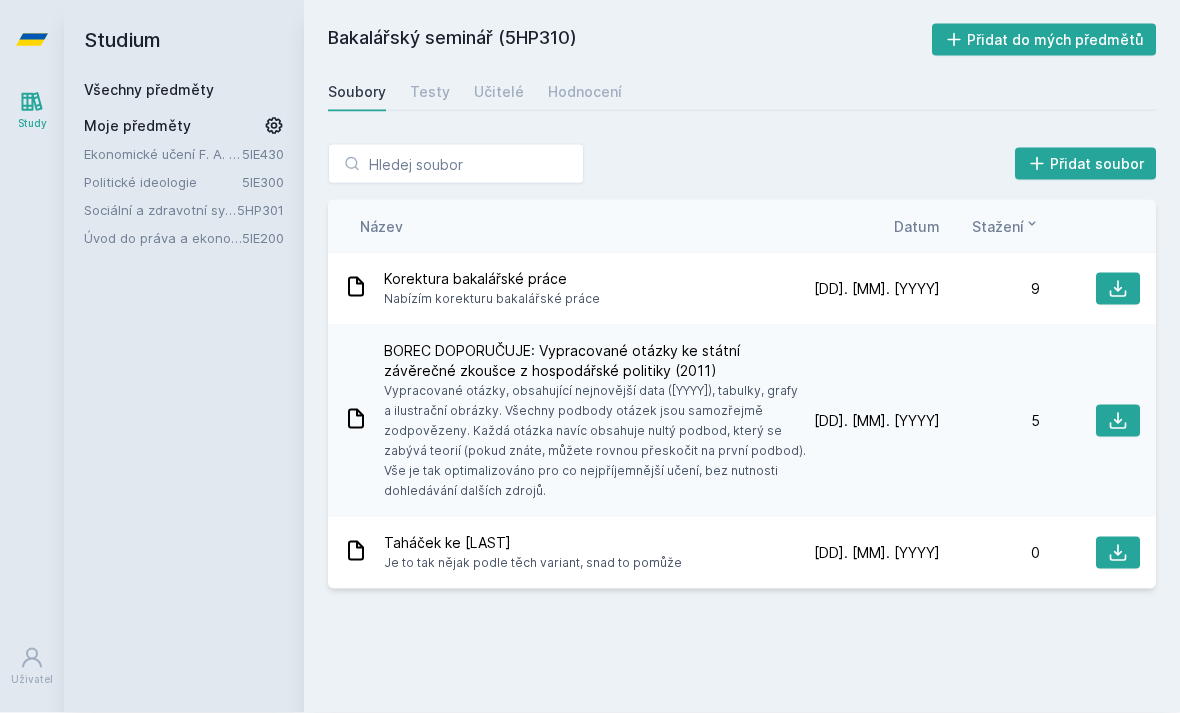 click on "Všechny předměty" at bounding box center [149, 89] 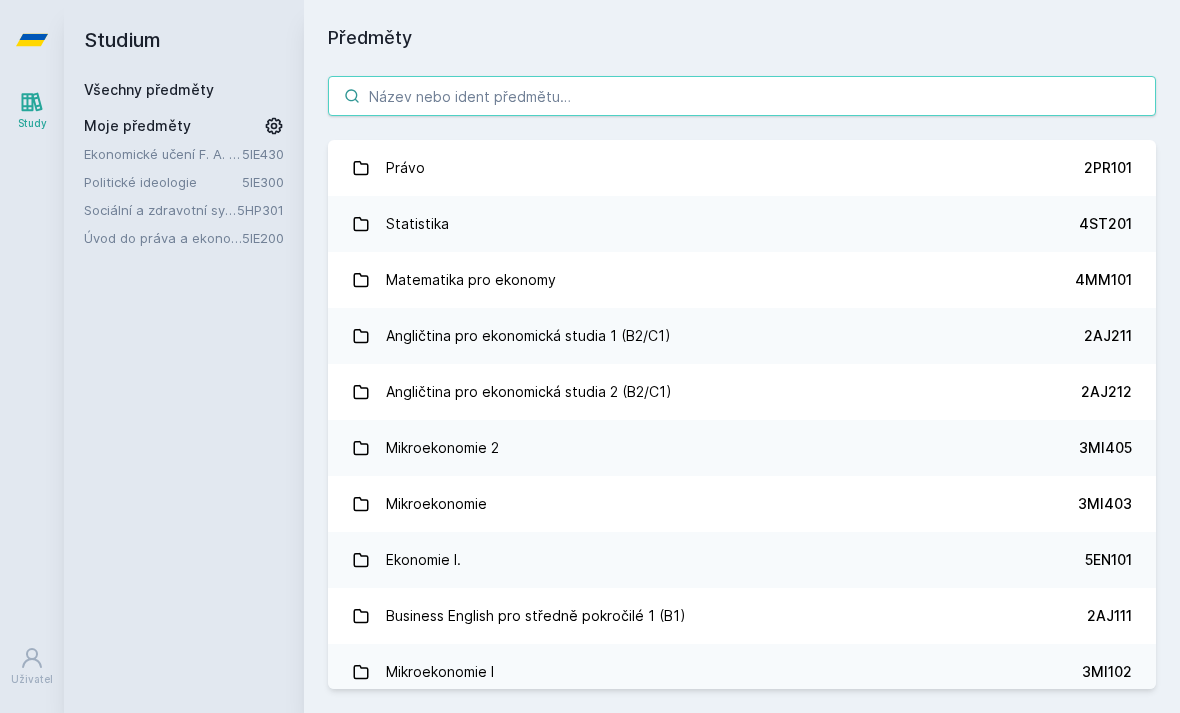 click at bounding box center (742, 96) 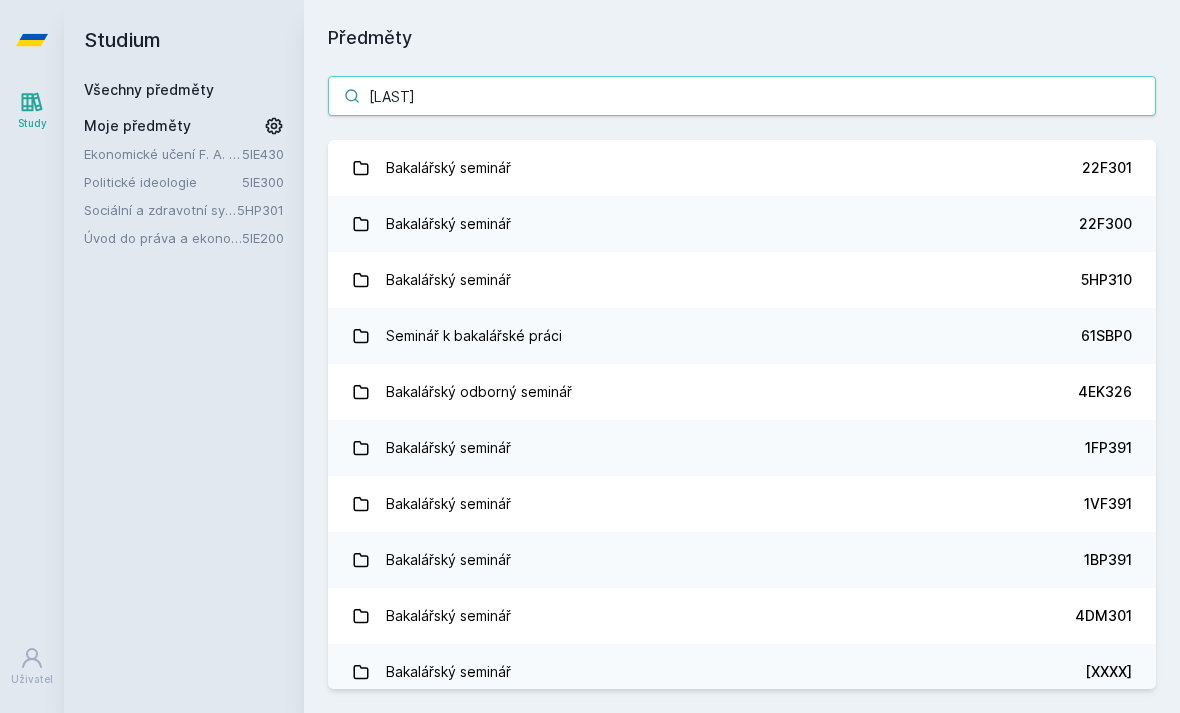 type on "[LAST]" 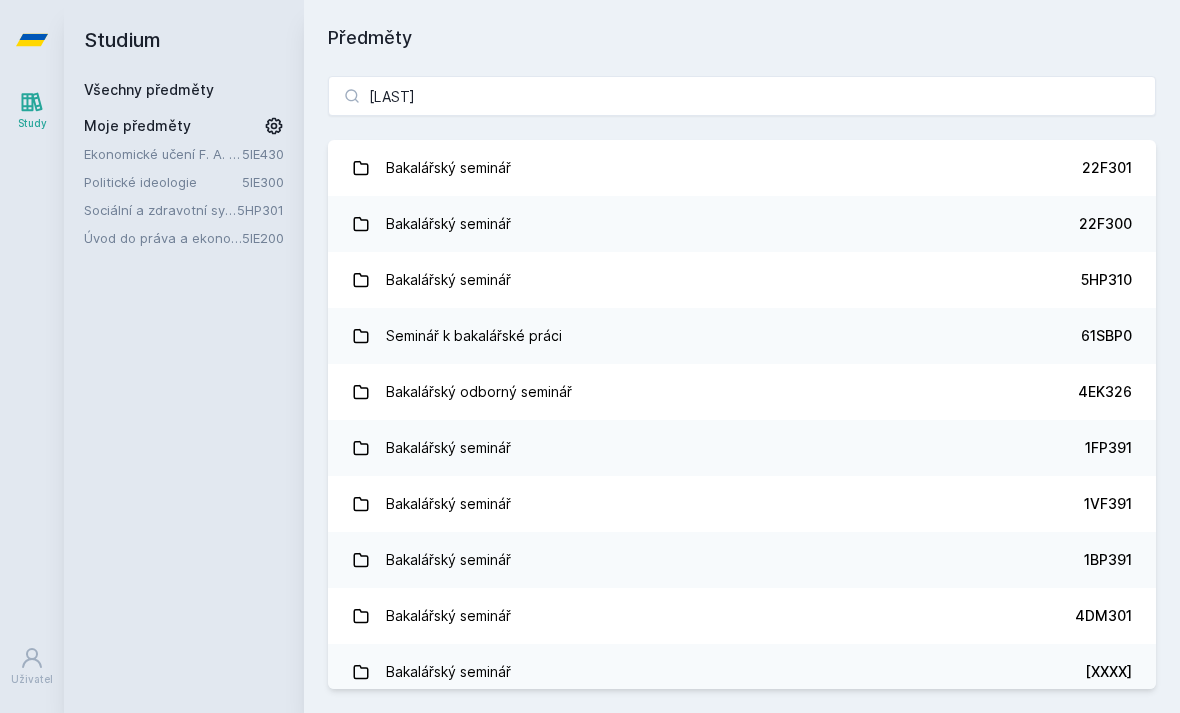 click on "Bakalářský seminář" at bounding box center (448, 280) 